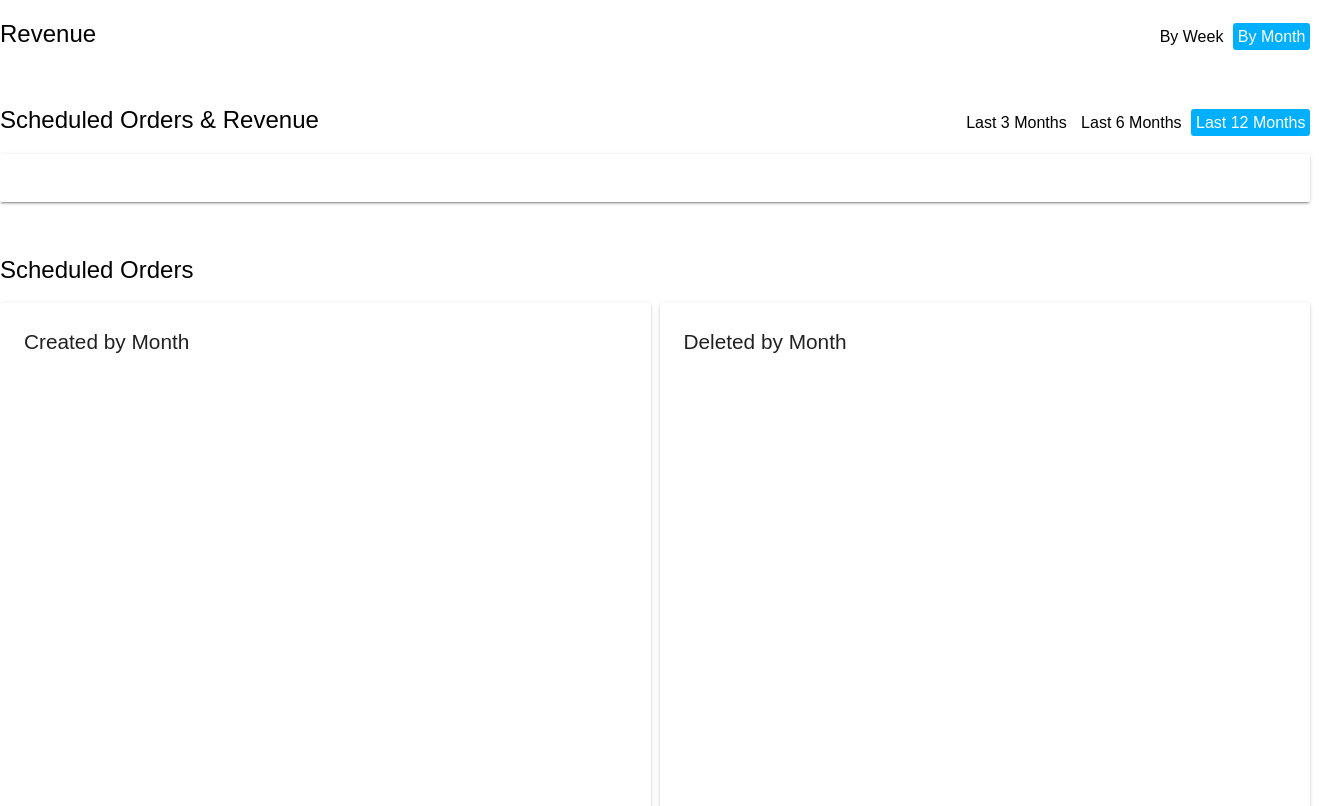 scroll, scrollTop: 0, scrollLeft: 0, axis: both 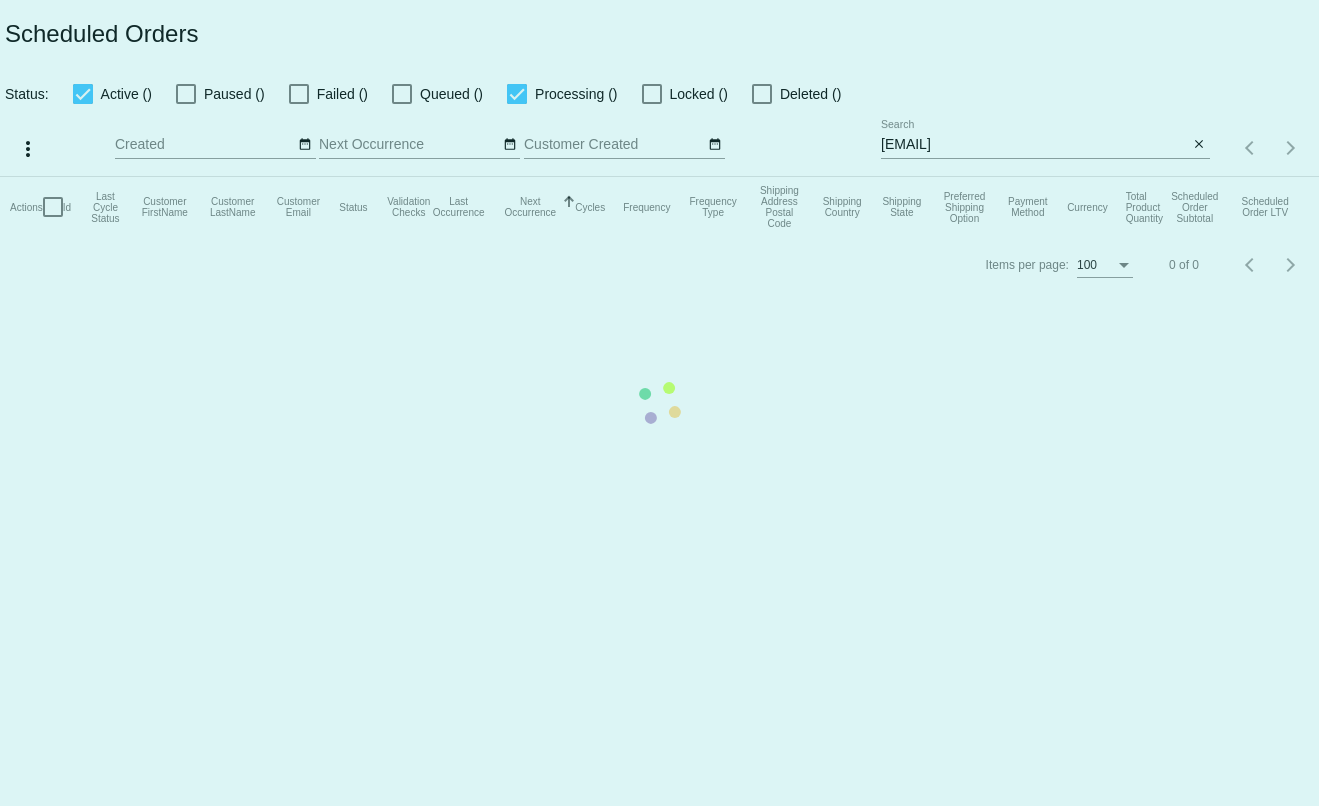 type on "[EMAIL]" 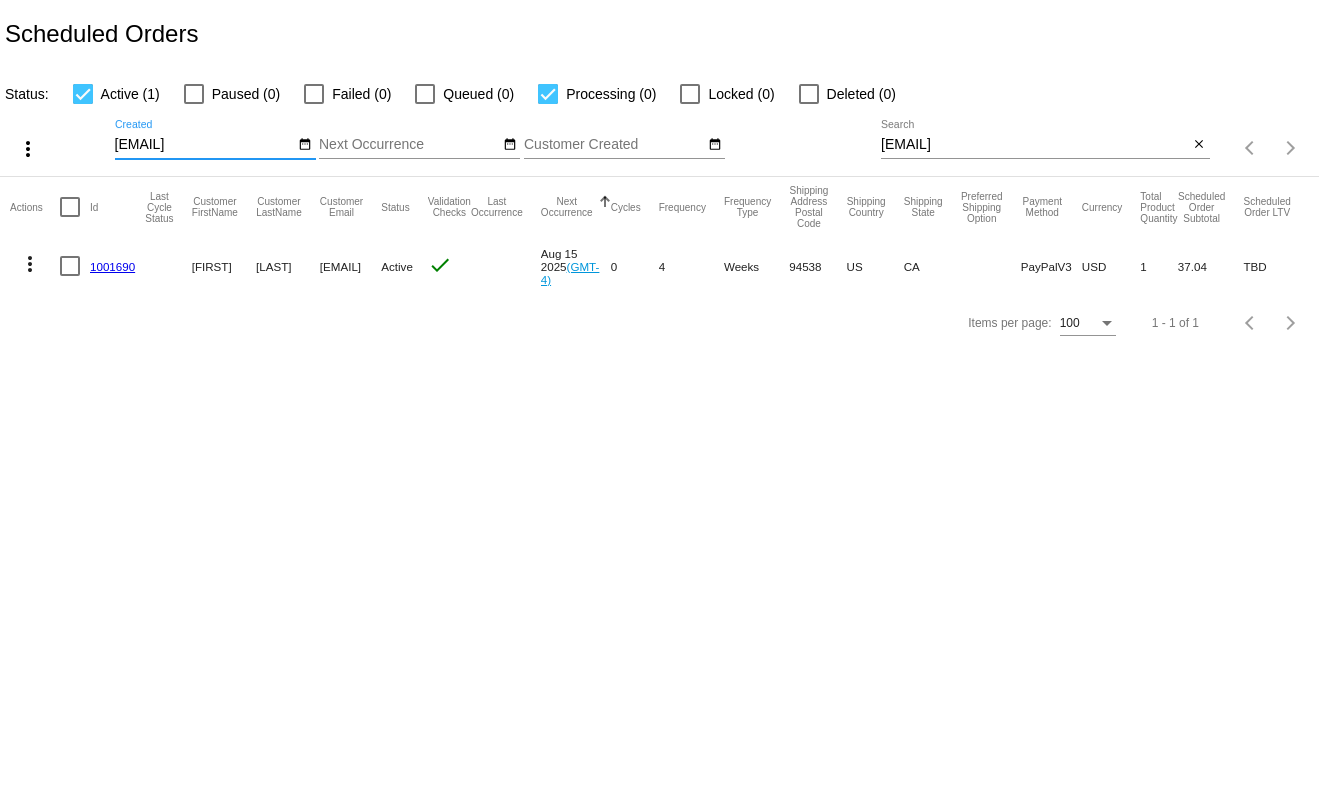 click on "jaquezcarol@yahoo.com" at bounding box center [1035, 145] 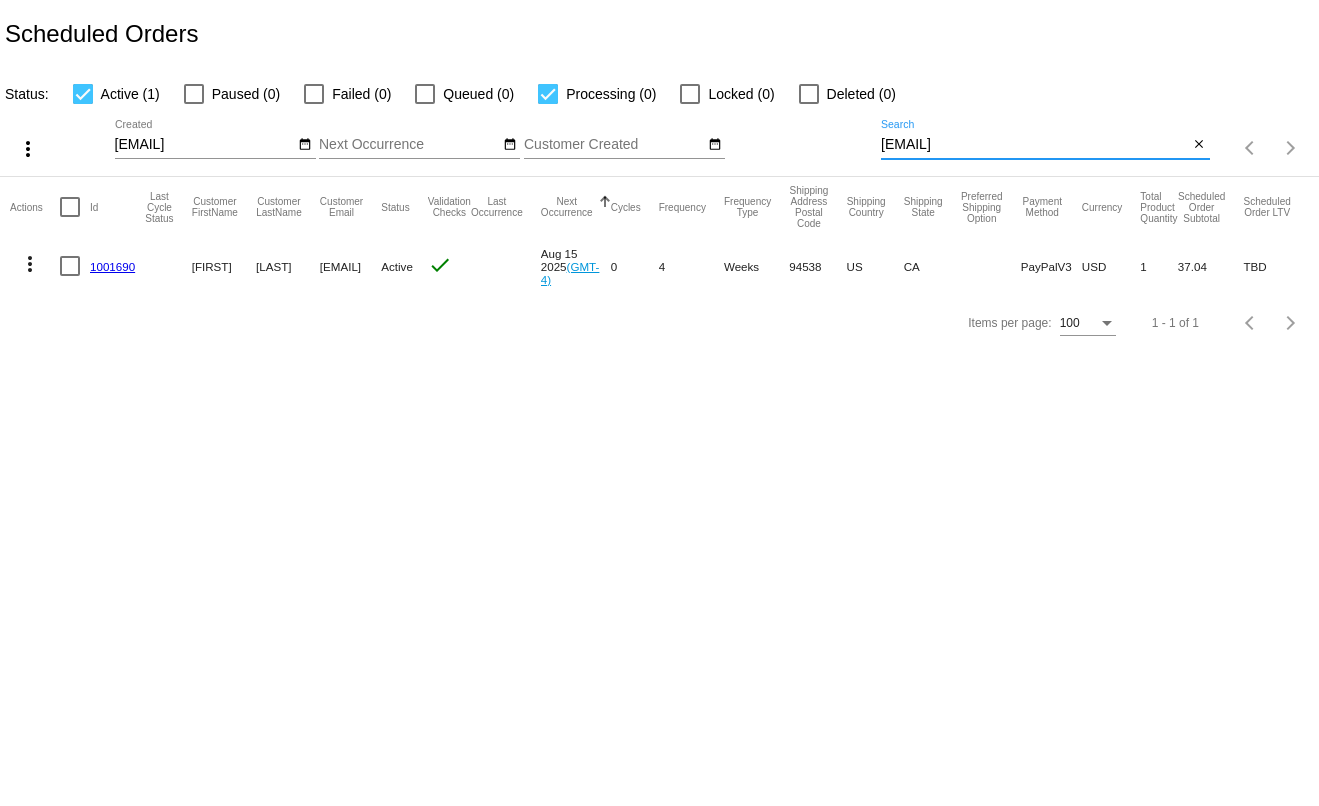 click on "jaquezcarol@yahoo.com" at bounding box center [1035, 145] 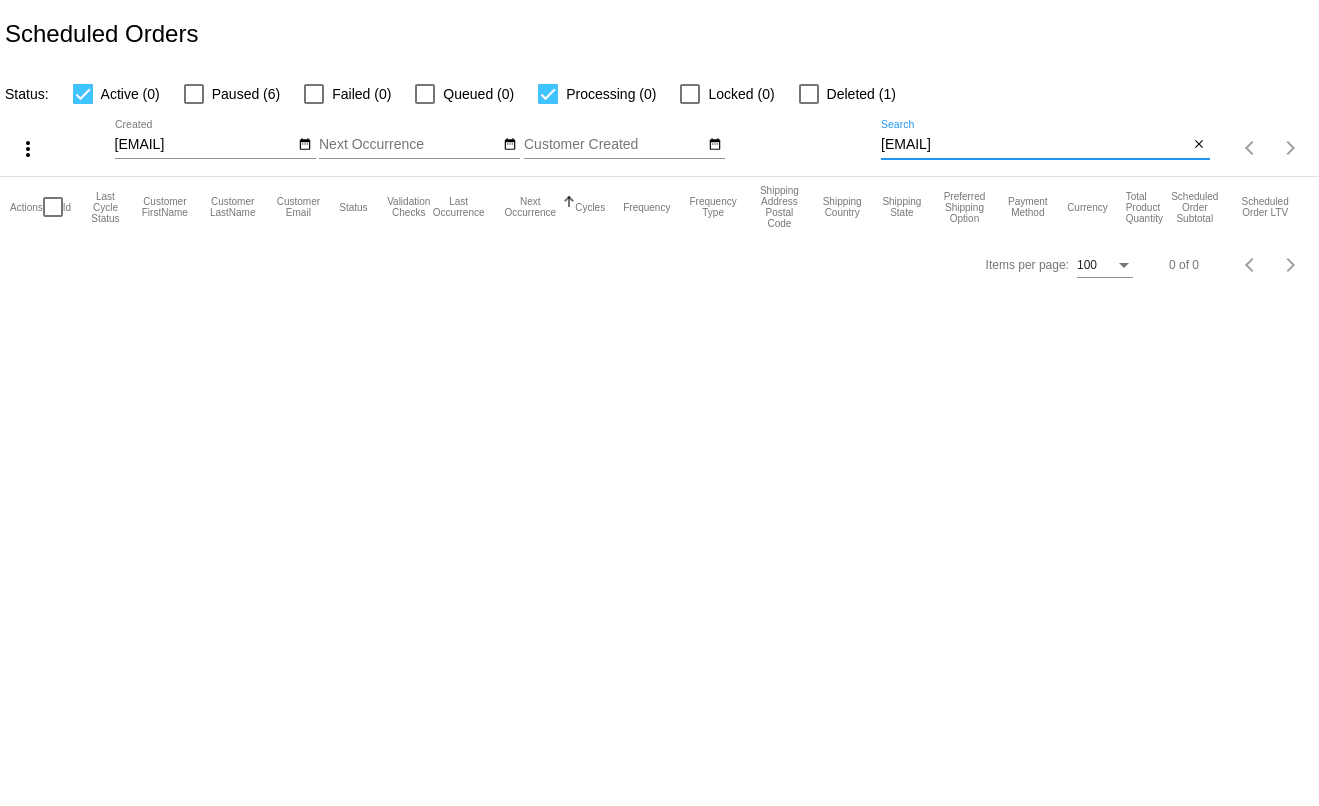 click on "t.leclaire@simplekneads.com" at bounding box center [205, 145] 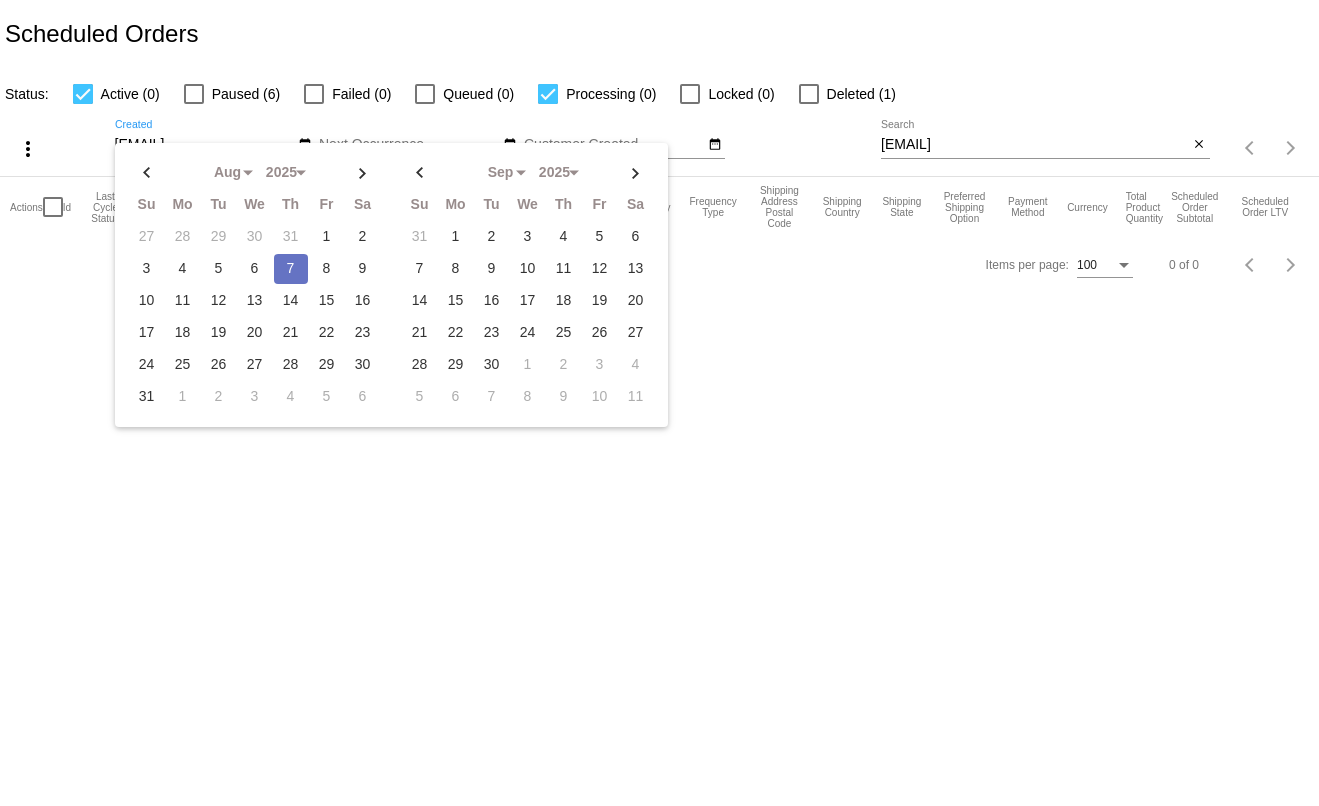 click on "t.leclaire@simplekneads.com
Aug
Jan
Feb
Mar
Apr
Su Mo Tu We Th Fr Sa" 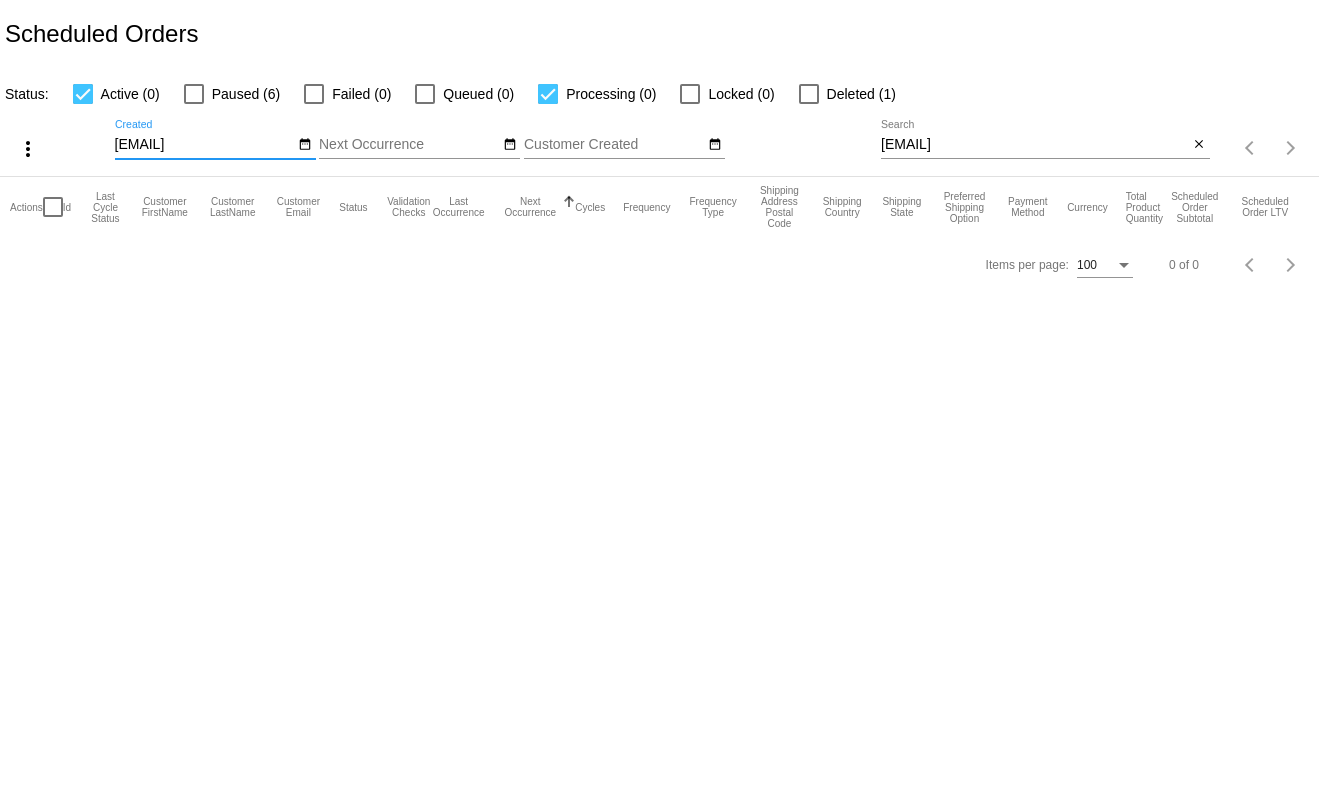 click on "t.leclaire@simplekneads.com" at bounding box center [205, 145] 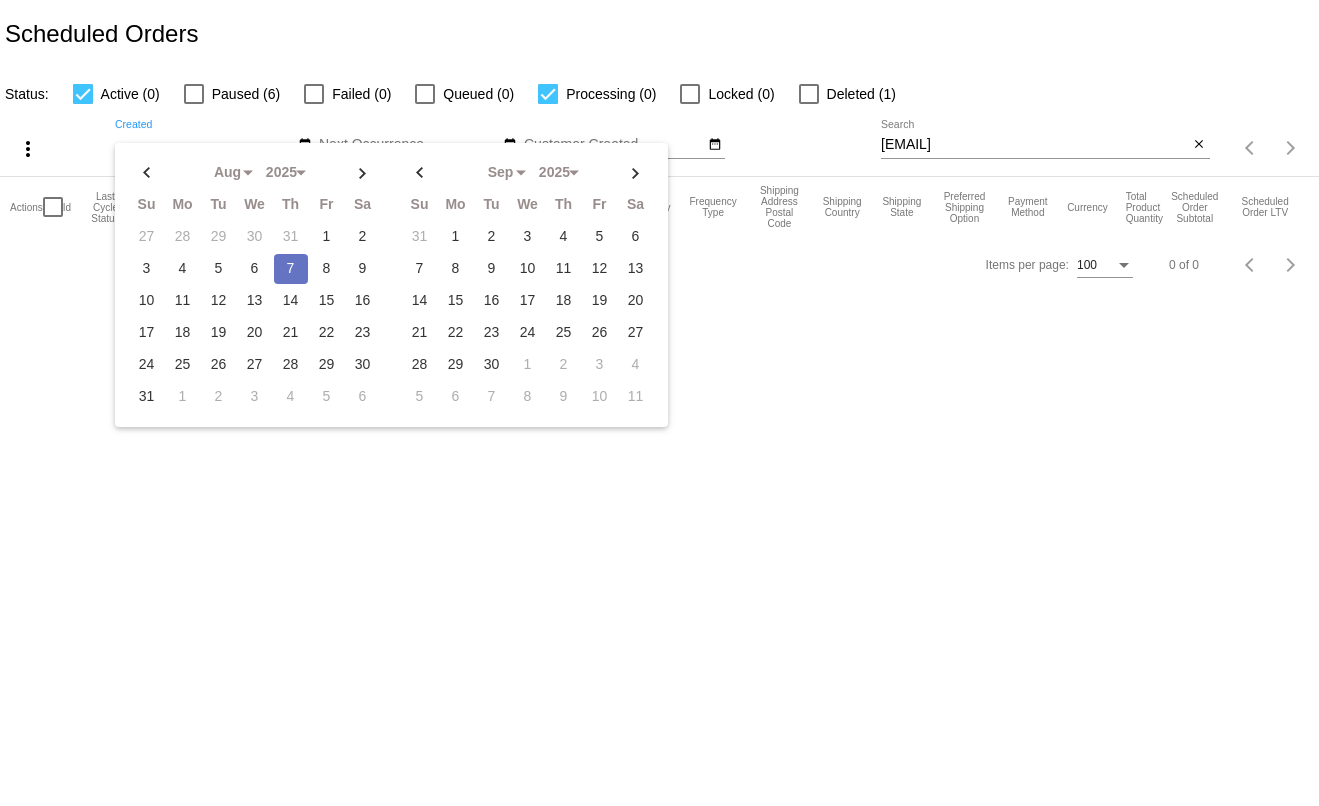 type 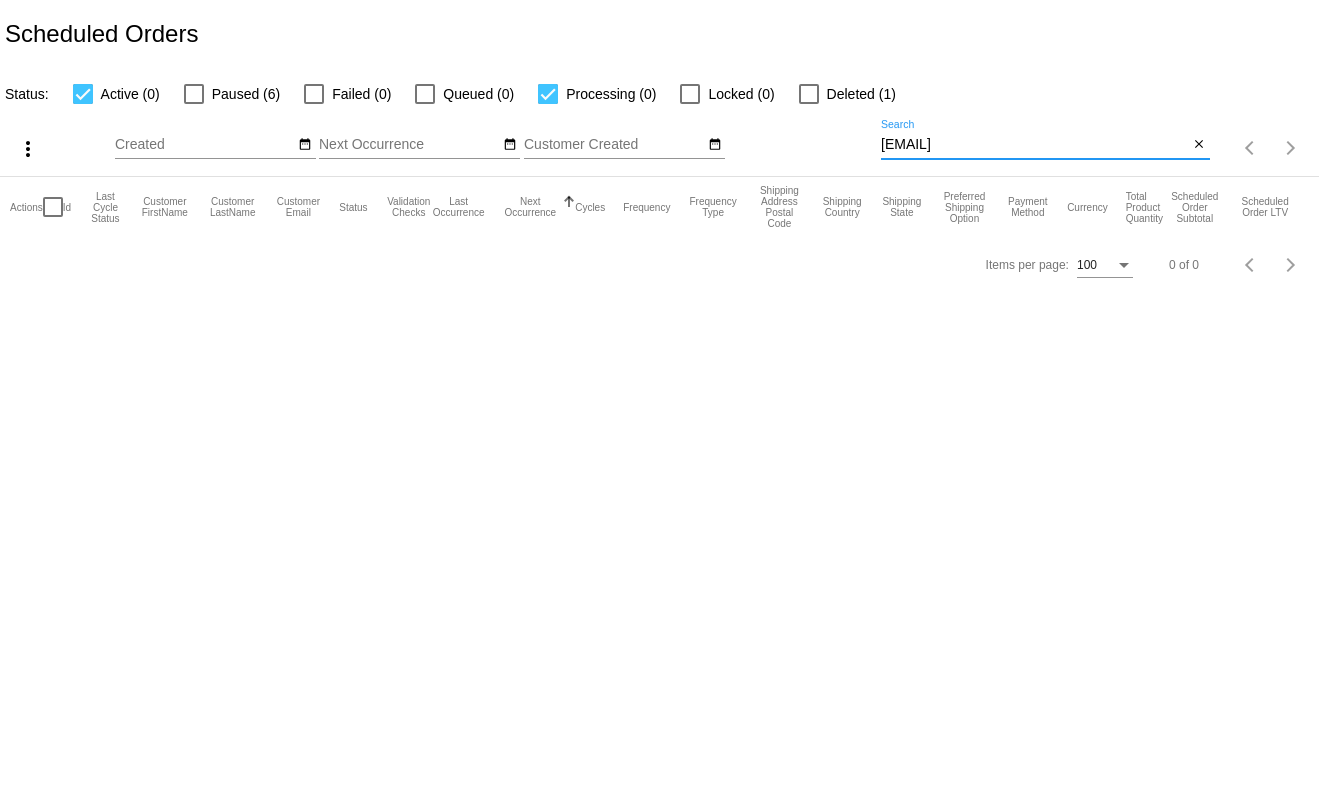 click on "johnny@kattouf.com" at bounding box center (1035, 145) 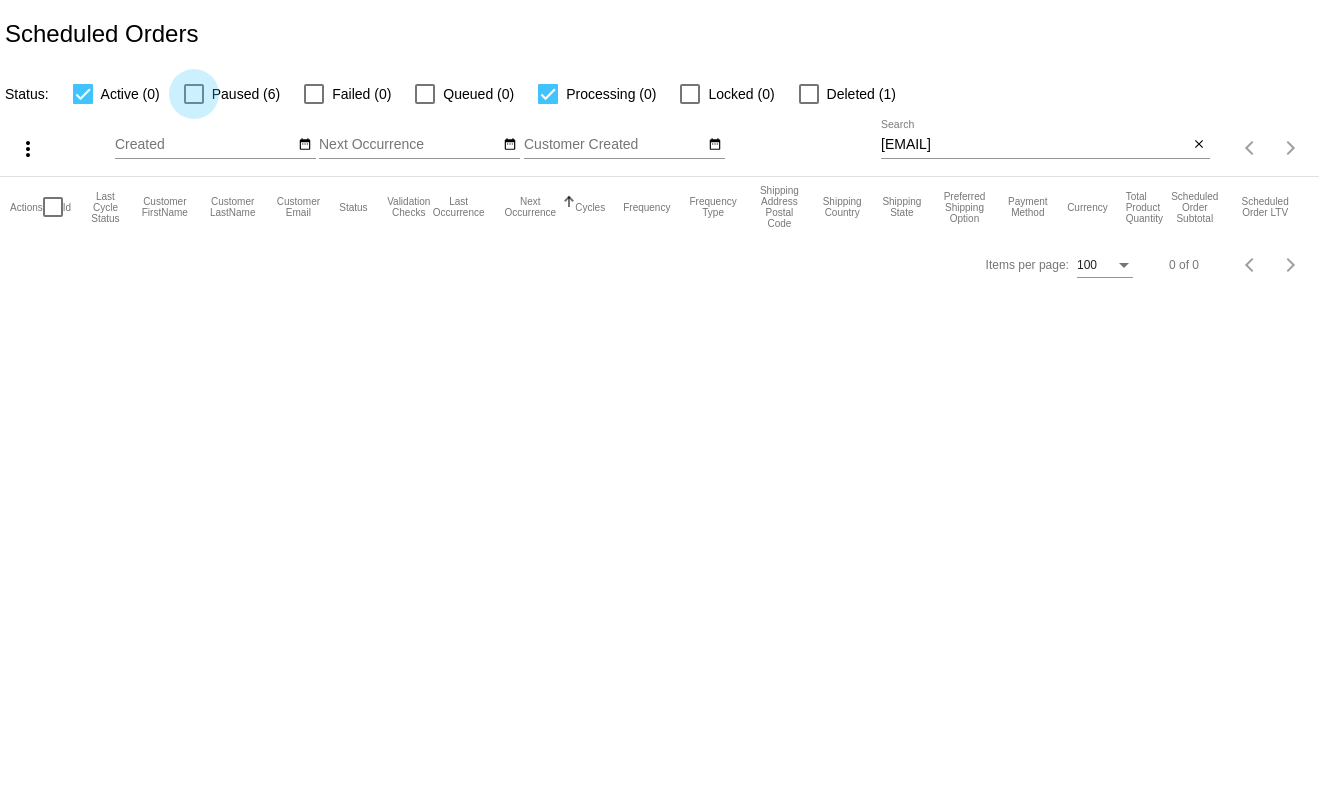click at bounding box center [194, 94] 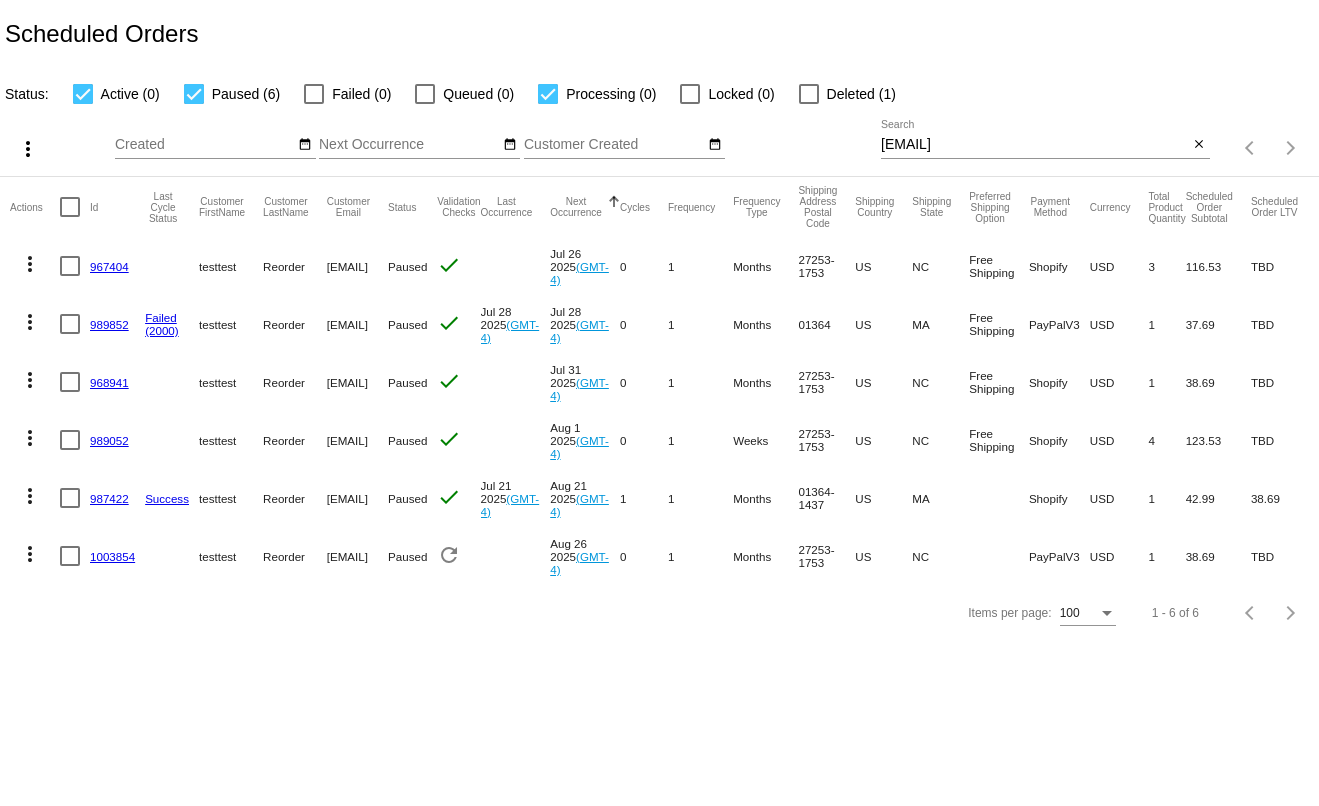 click on "johnny@kattouf.com" at bounding box center (1035, 145) 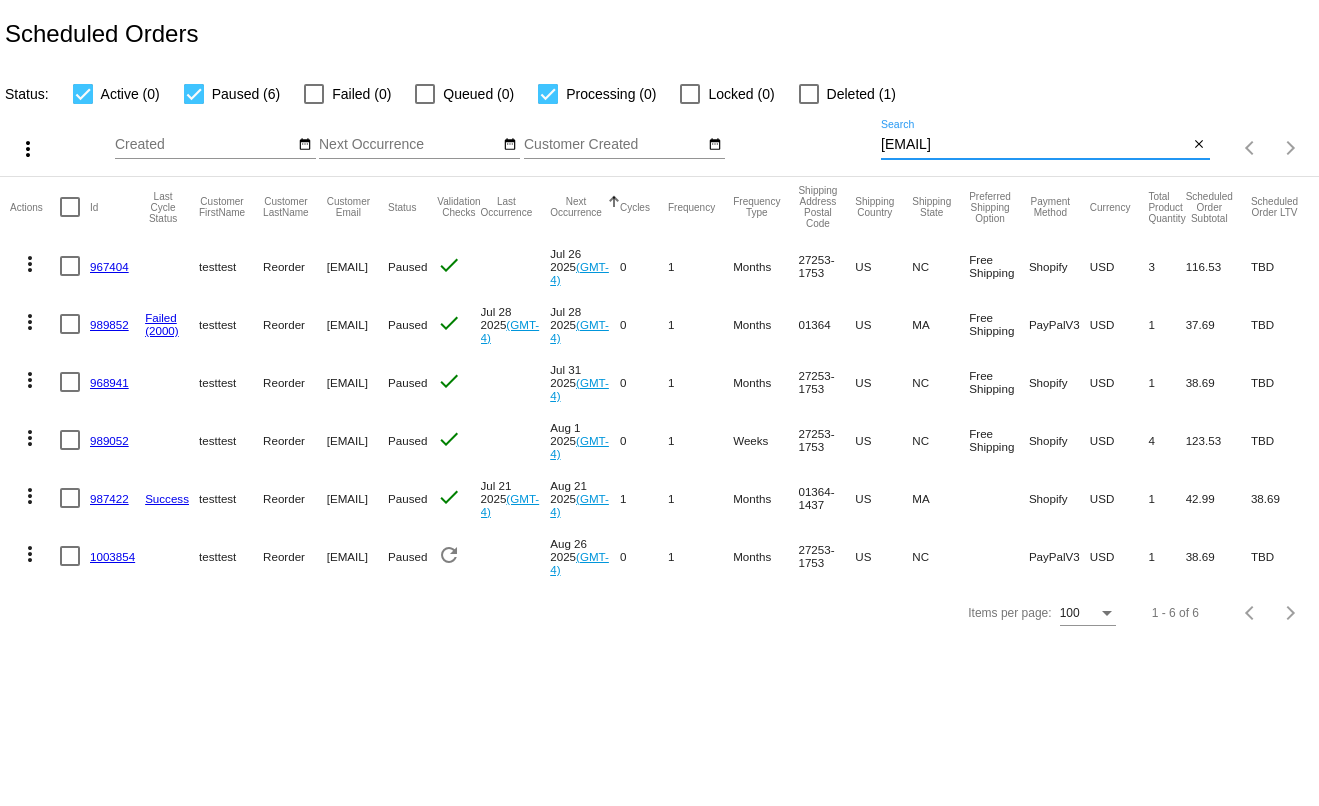click on "johnny@kattouf.com" at bounding box center [1035, 145] 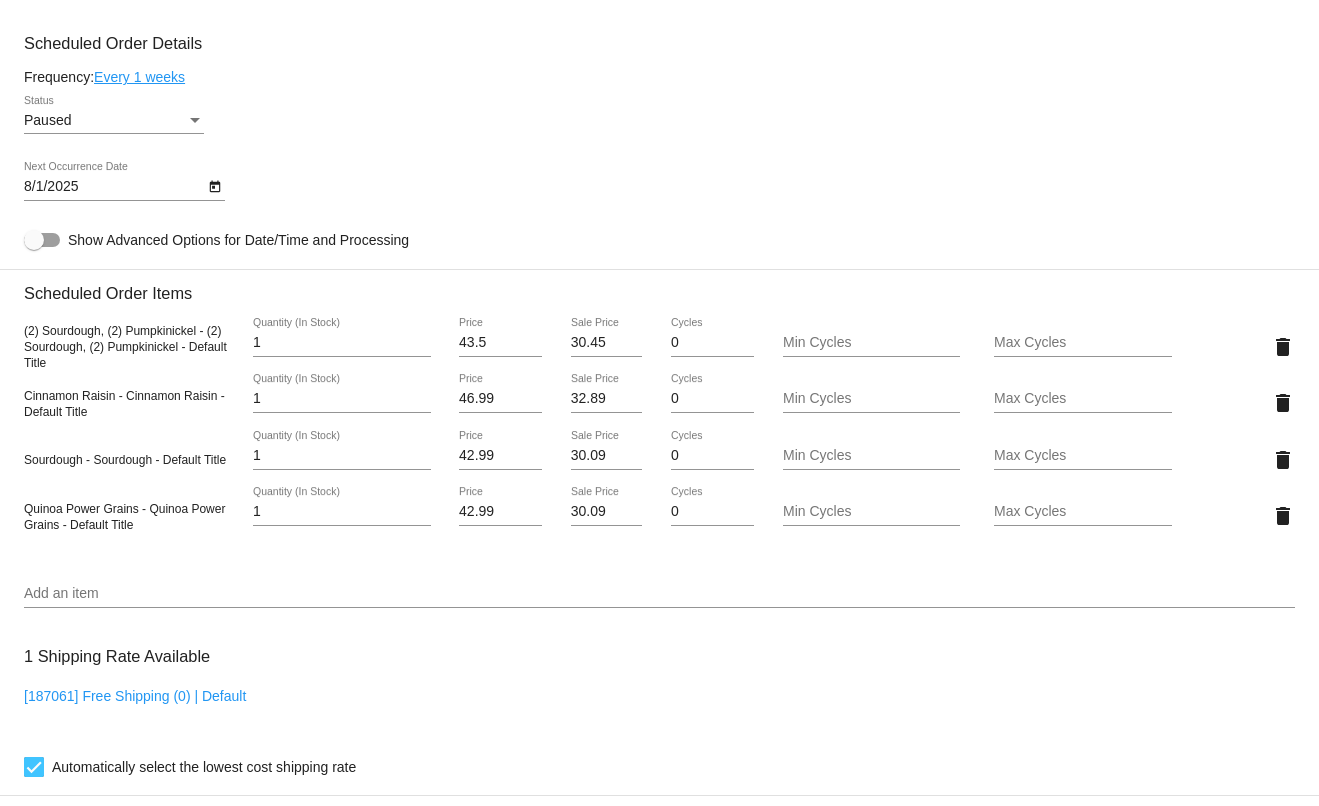 scroll, scrollTop: 1000, scrollLeft: 0, axis: vertical 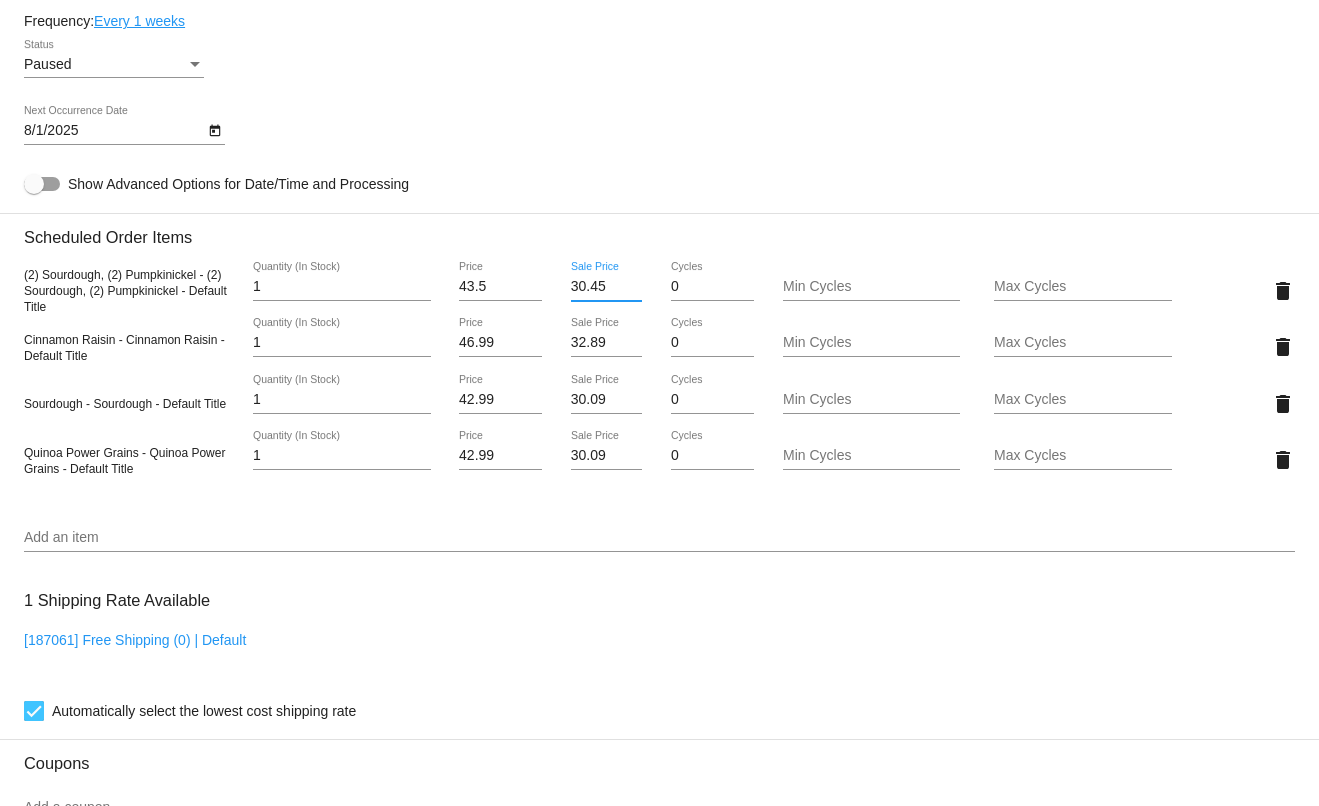 drag, startPoint x: 600, startPoint y: 311, endPoint x: 562, endPoint y: 312, distance: 38.013157 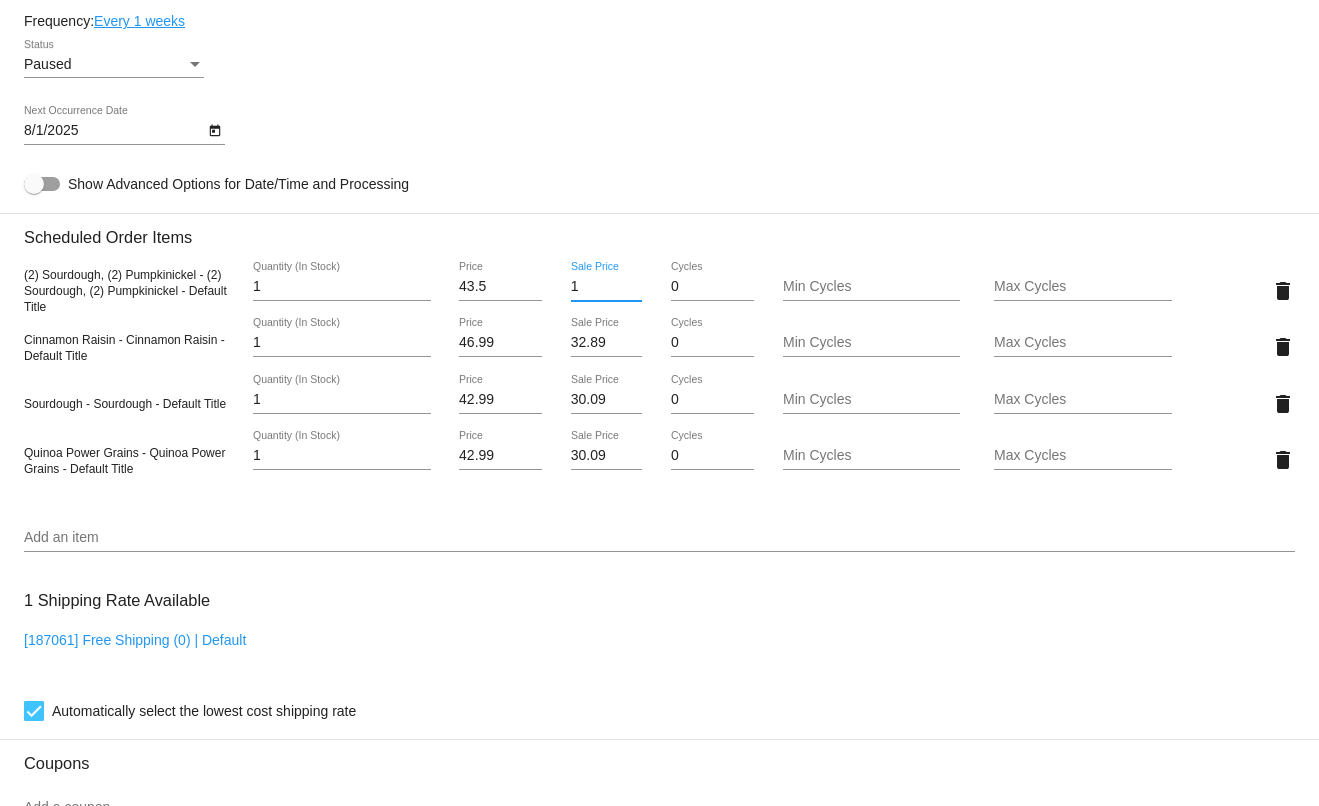 type on "1" 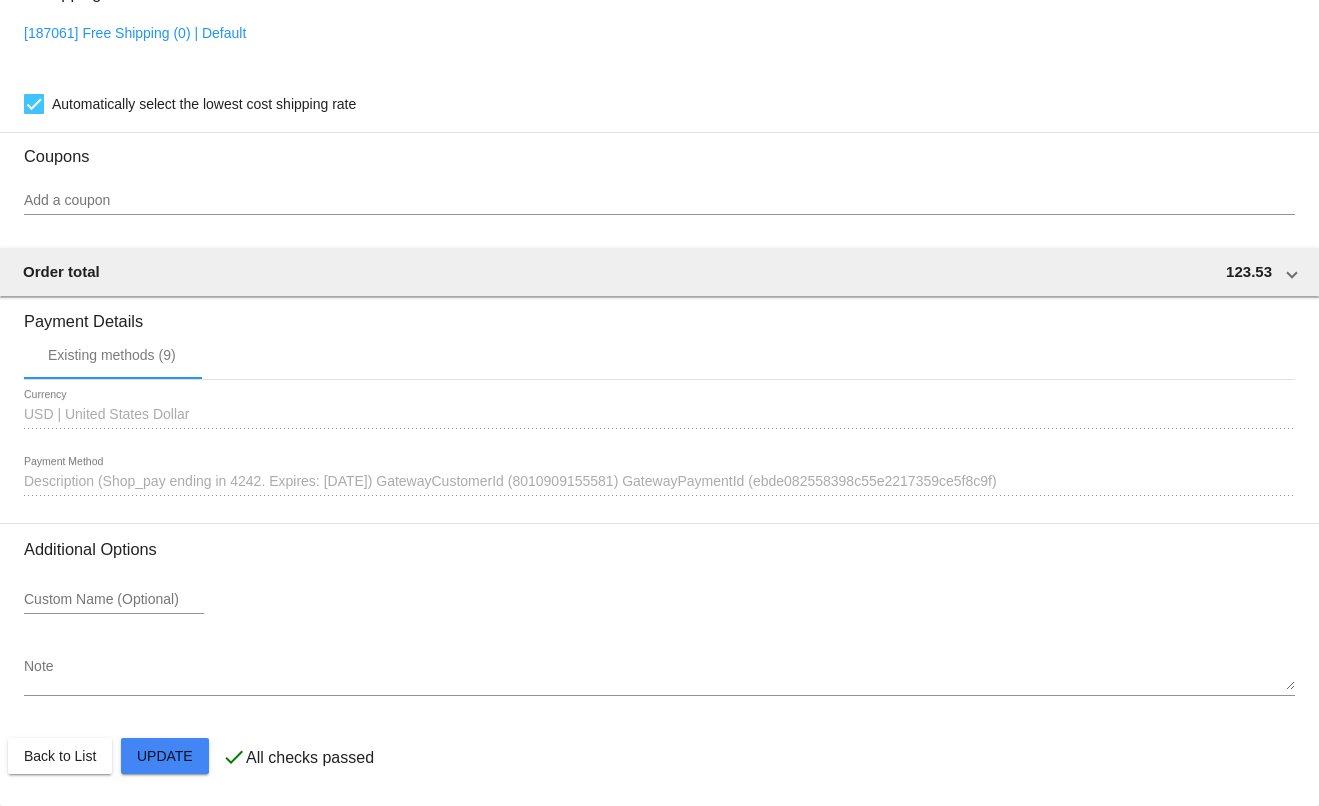 scroll, scrollTop: 1639, scrollLeft: 0, axis: vertical 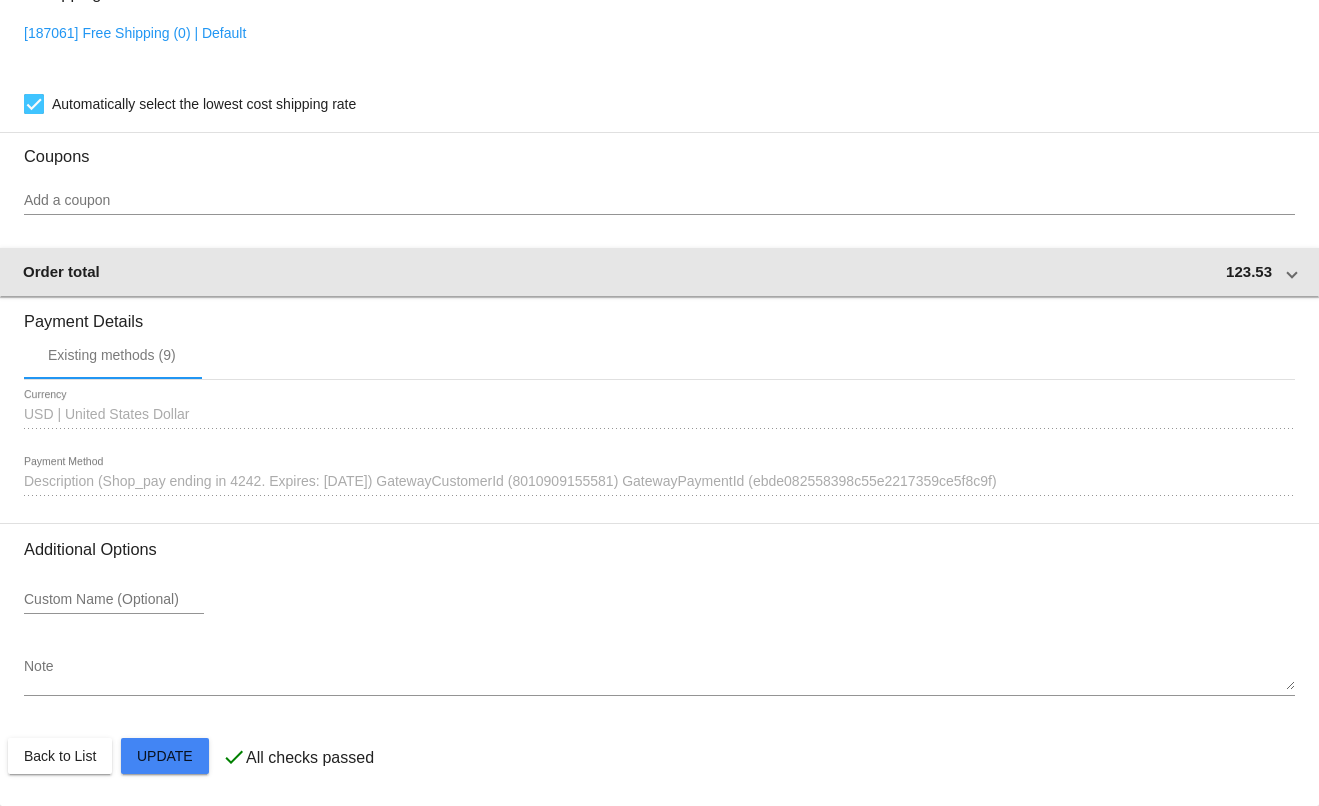 click on "Customer
6184402: testtest Reorder
johnny@kattouf.com
Customer Shipping
Enter Shipping Address Select A Saved Address (0)
test test test test
Shipping First Name
test test test
Shipping Last Name
US | USA
Shipping Country
213 W River St
Shipping Street 1
Shipping Street 2
Graham
Shipping City
NC | North Carolina
Shipping State
27253-1753
Shipping Postcode
Scheduled Order Details
Frequency:
Every 1 weeks
Paused" 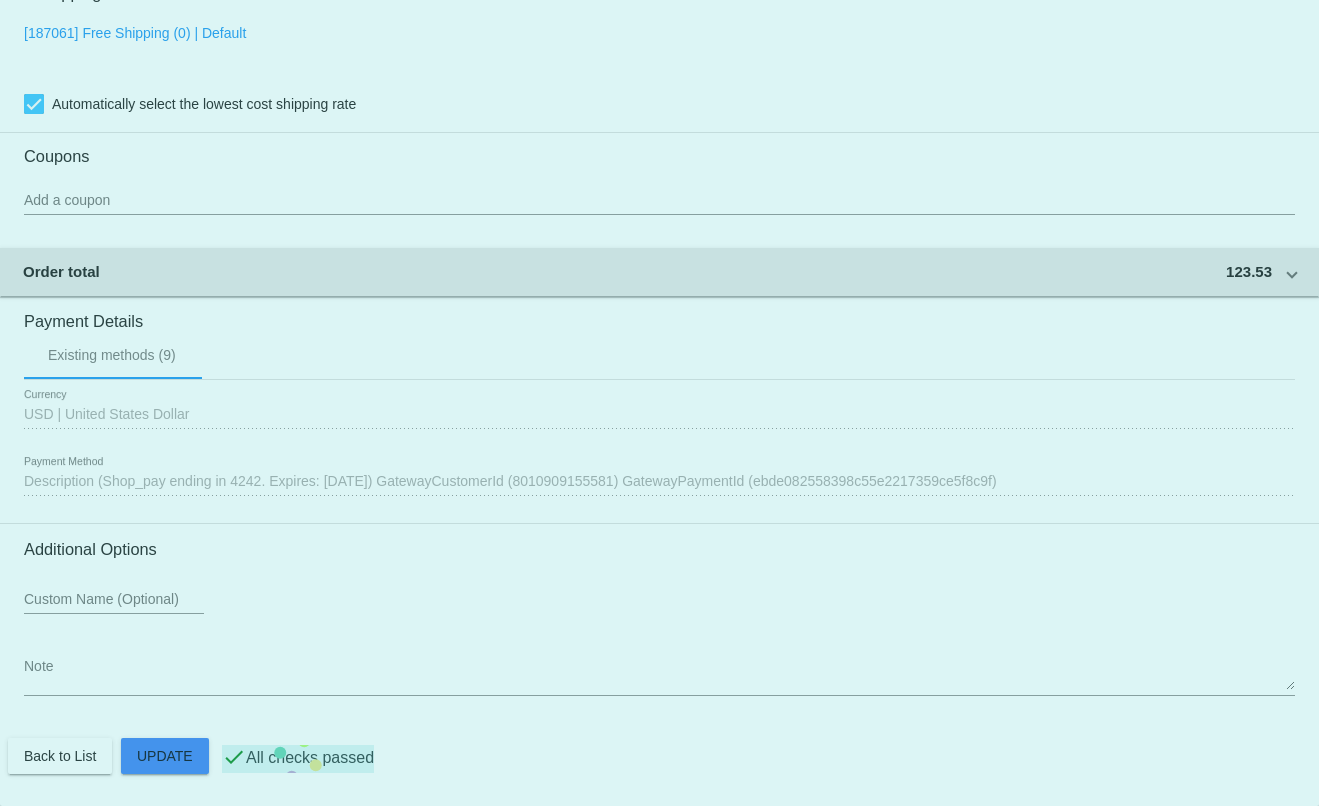 click at bounding box center [1292, 271] 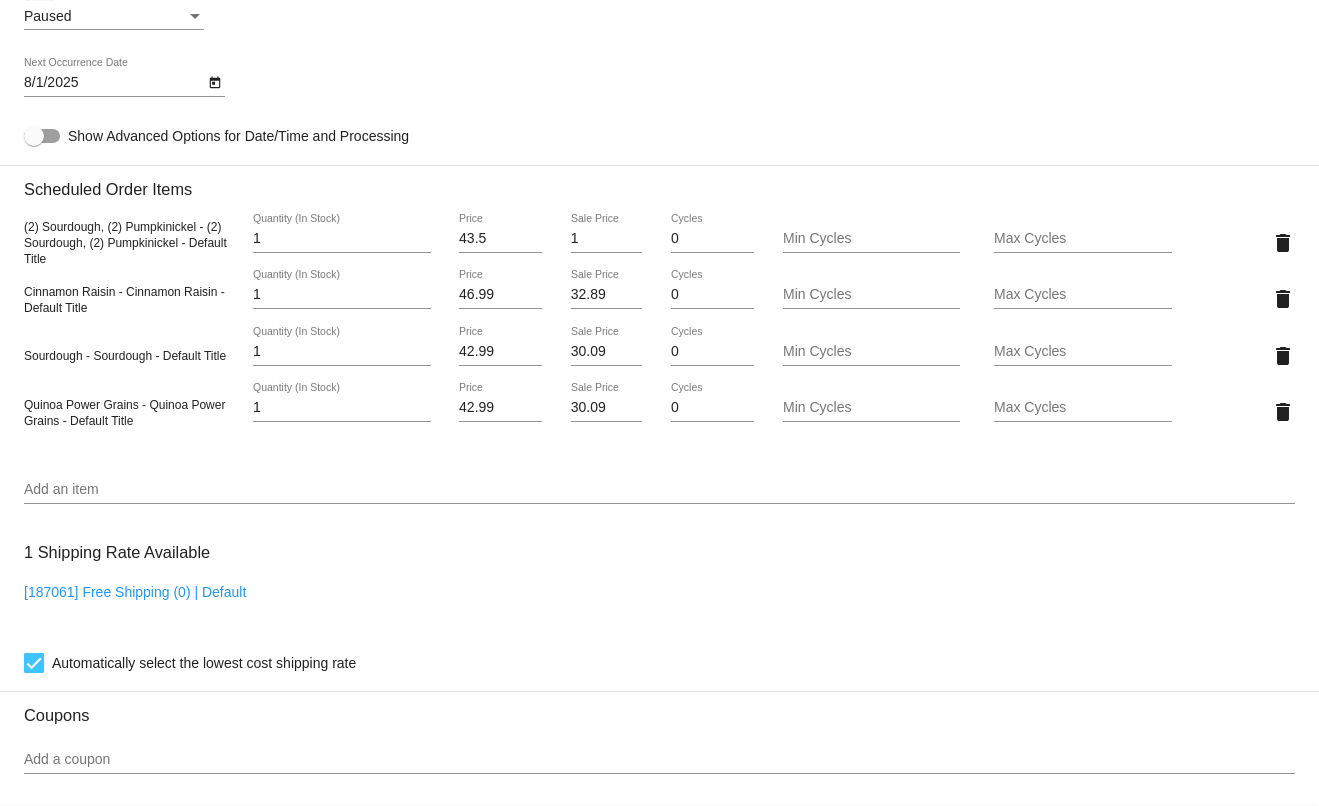 scroll, scrollTop: 1039, scrollLeft: 0, axis: vertical 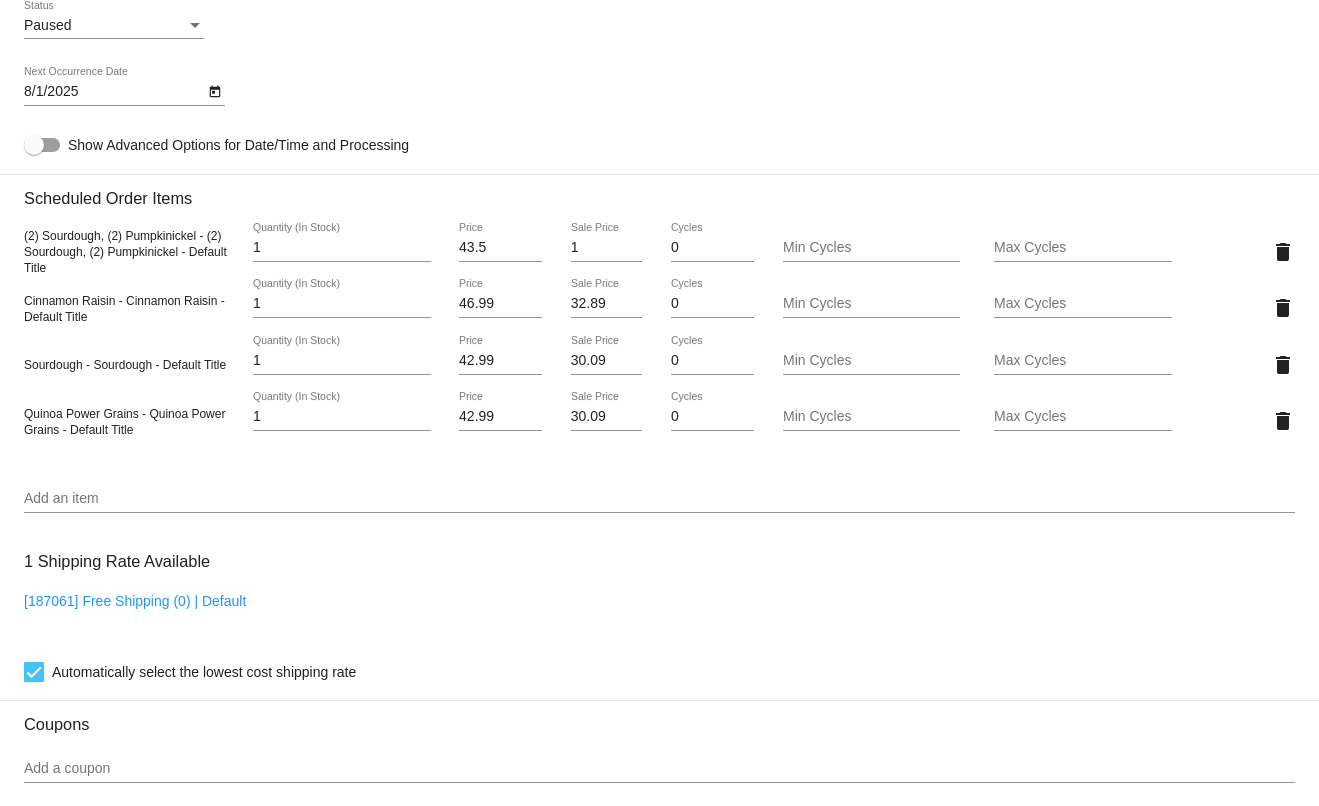 click on "32.89" at bounding box center [607, 304] 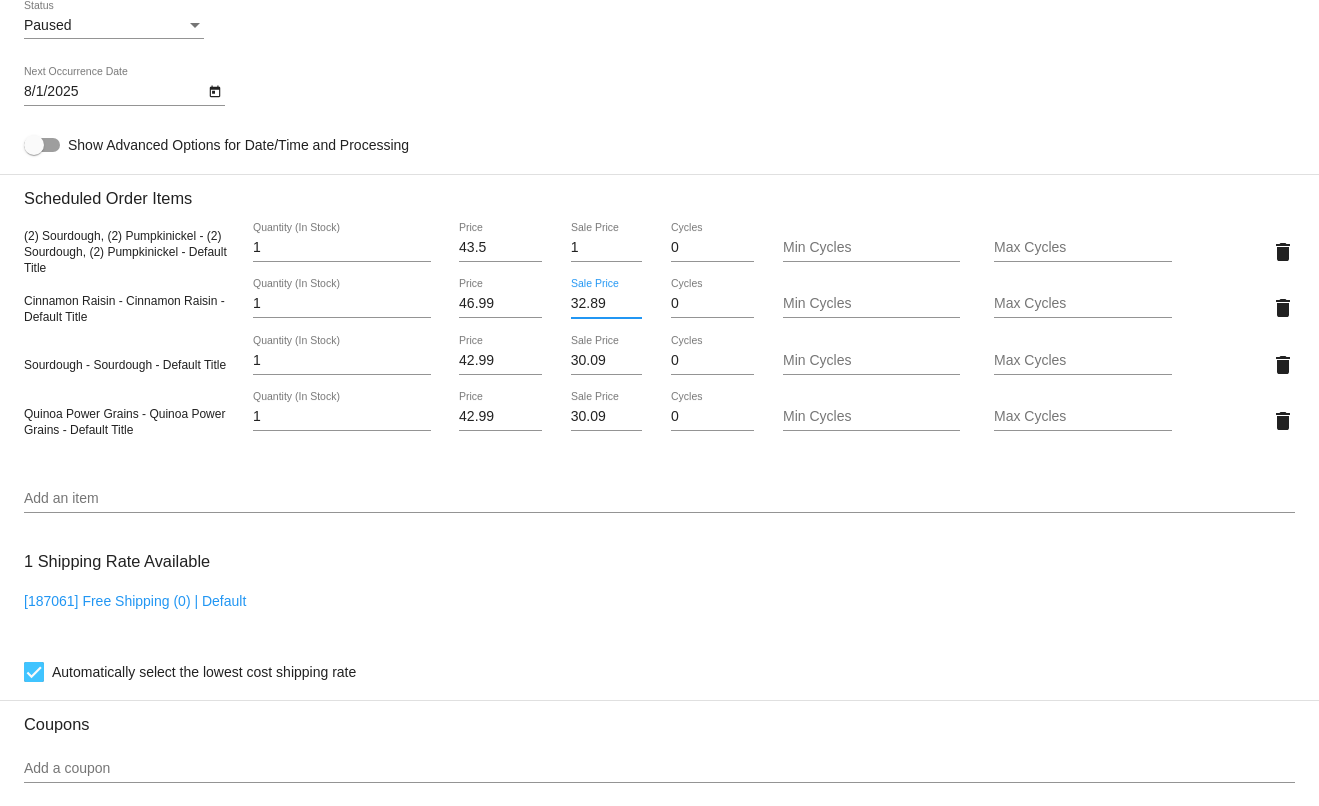 click on "32.89" at bounding box center [607, 304] 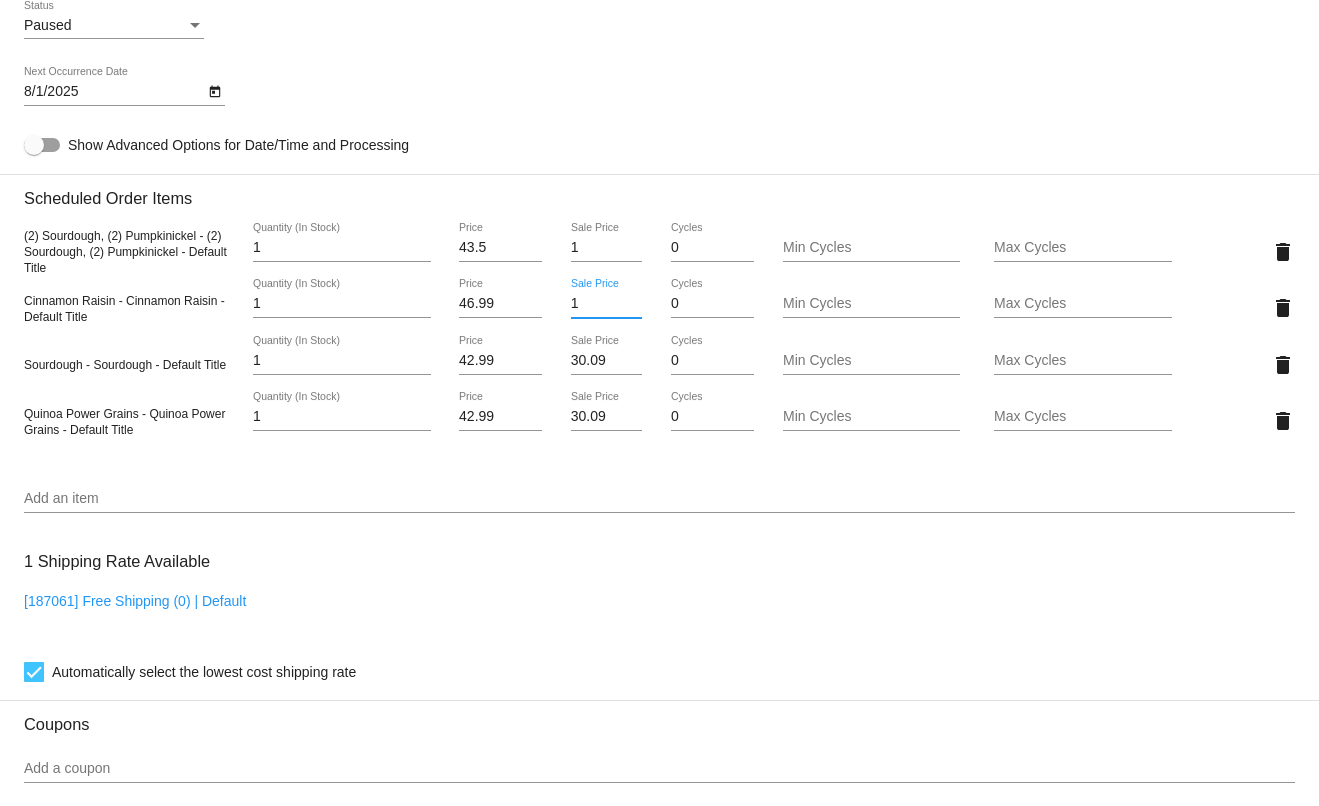 type on "1" 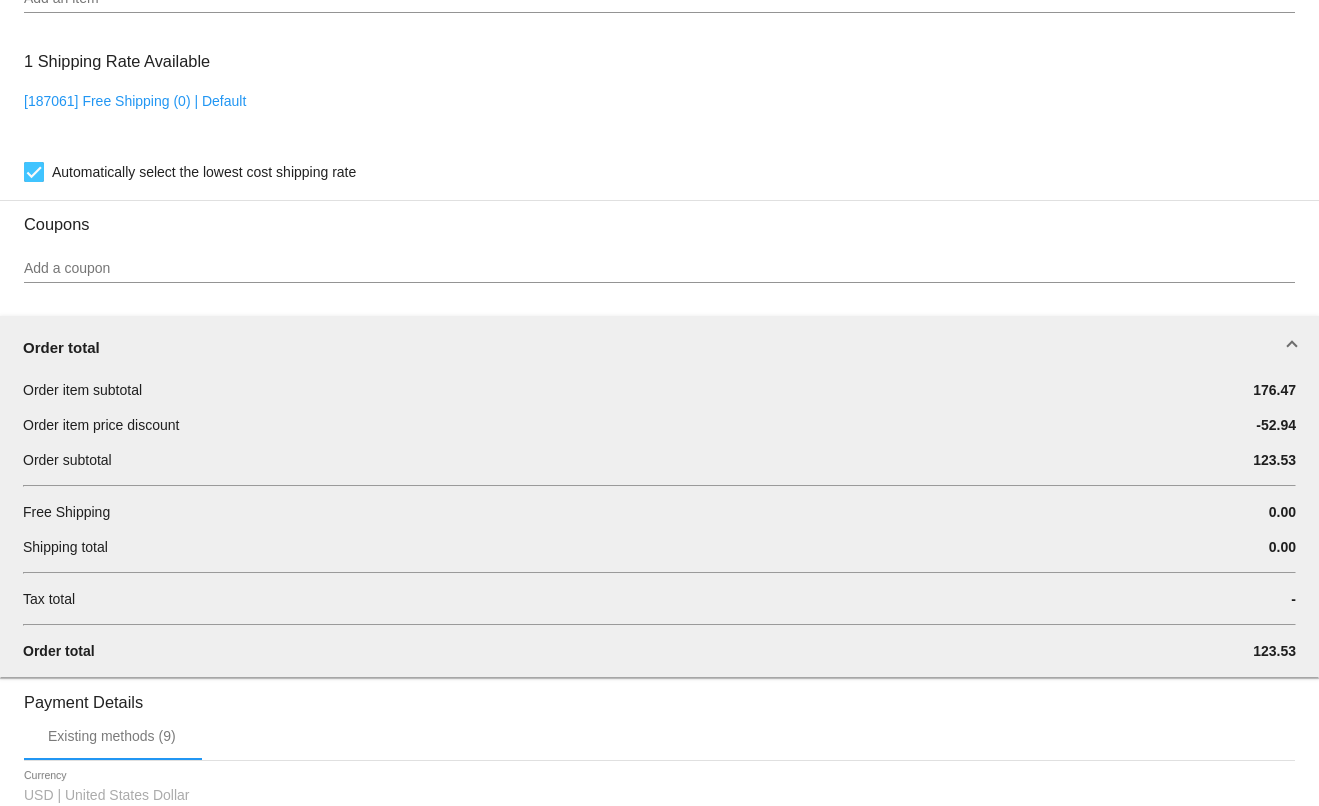 scroll, scrollTop: 1739, scrollLeft: 0, axis: vertical 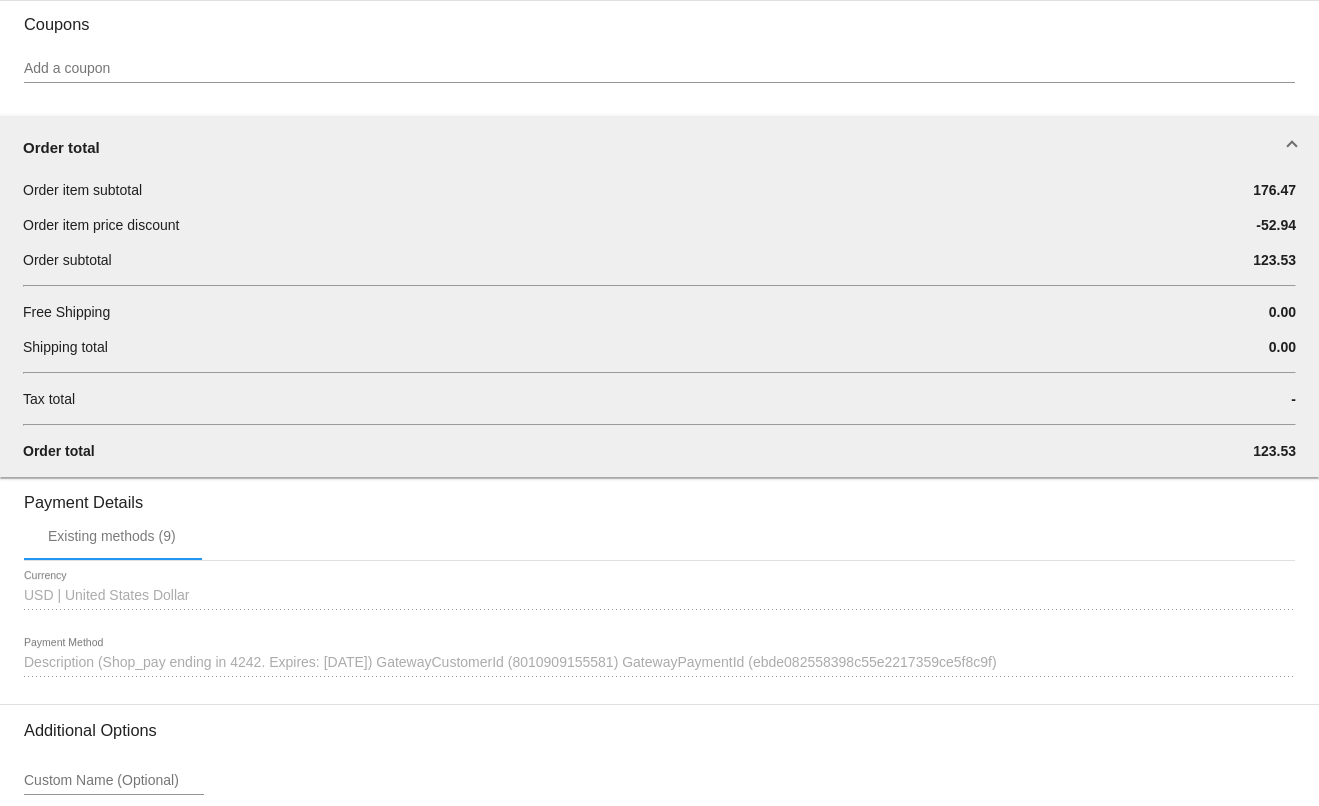 click on "Customer
6184402: testtest Reorder
johnny@kattouf.com
Customer Shipping
Enter Shipping Address Select A Saved Address (0)
test test test test
Shipping First Name
test test test
Shipping Last Name
US | USA
Shipping Country
213 W River St
Shipping Street 1
Shipping Street 2
Graham
Shipping City
NC | North Carolina
Shipping State
27253-1753
Shipping Postcode
Scheduled Order Details
Frequency:
Every 1 weeks
Paused" 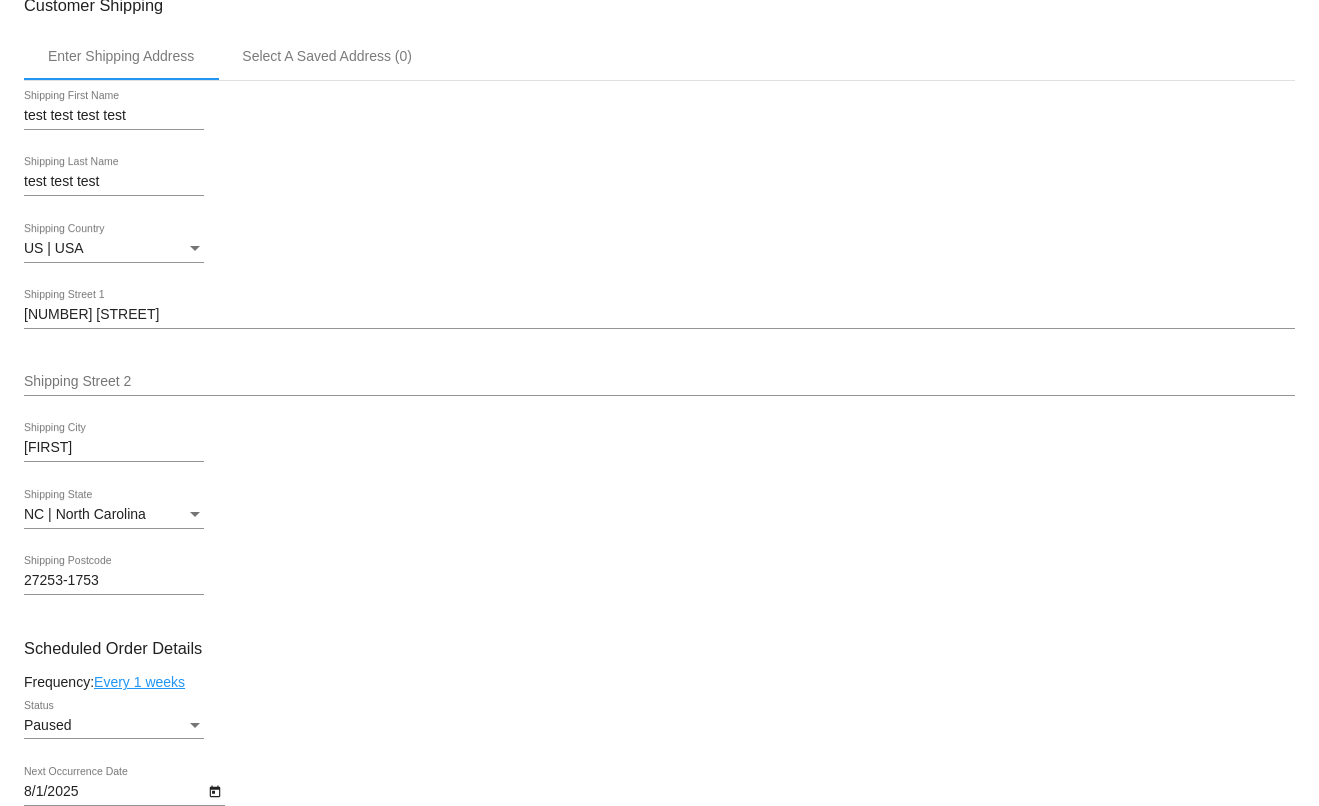 scroll, scrollTop: 0, scrollLeft: 0, axis: both 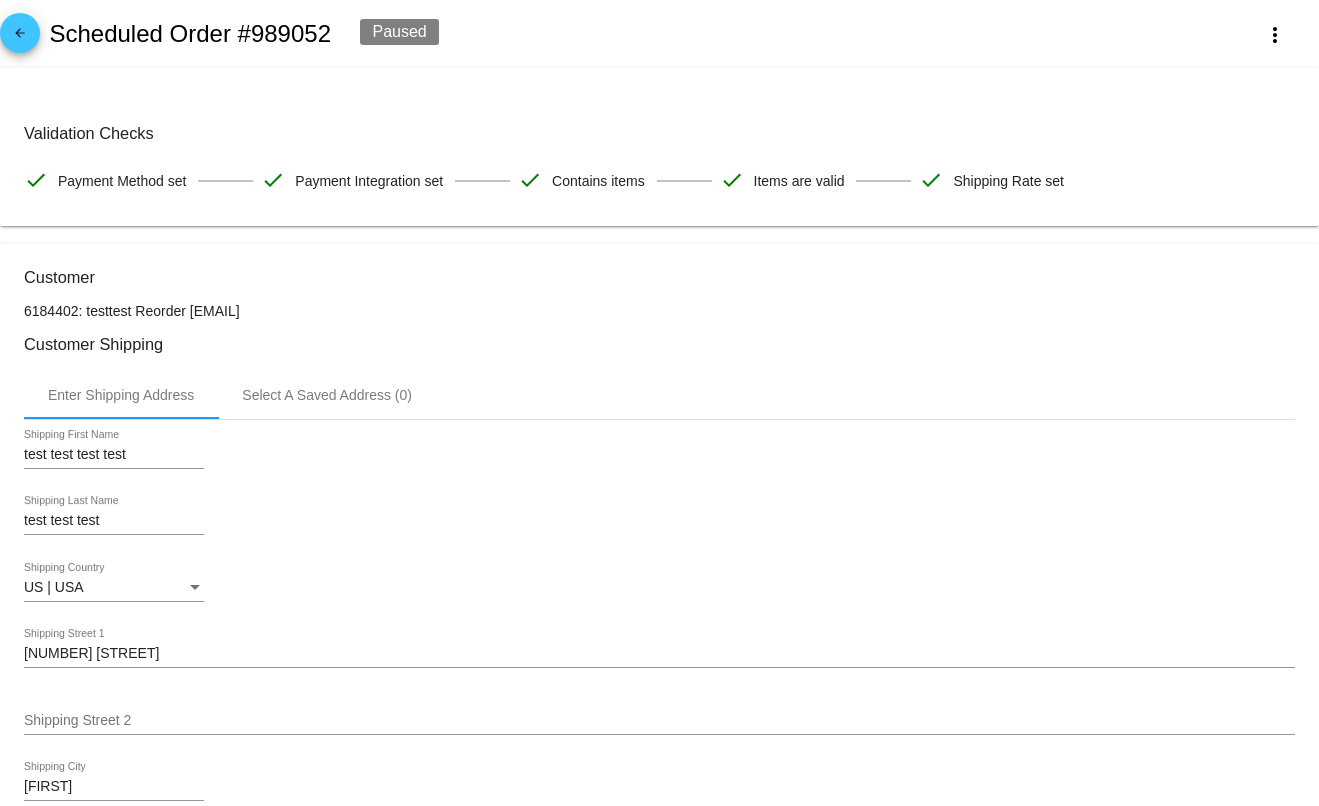 click on "Scheduled Order #989052" 